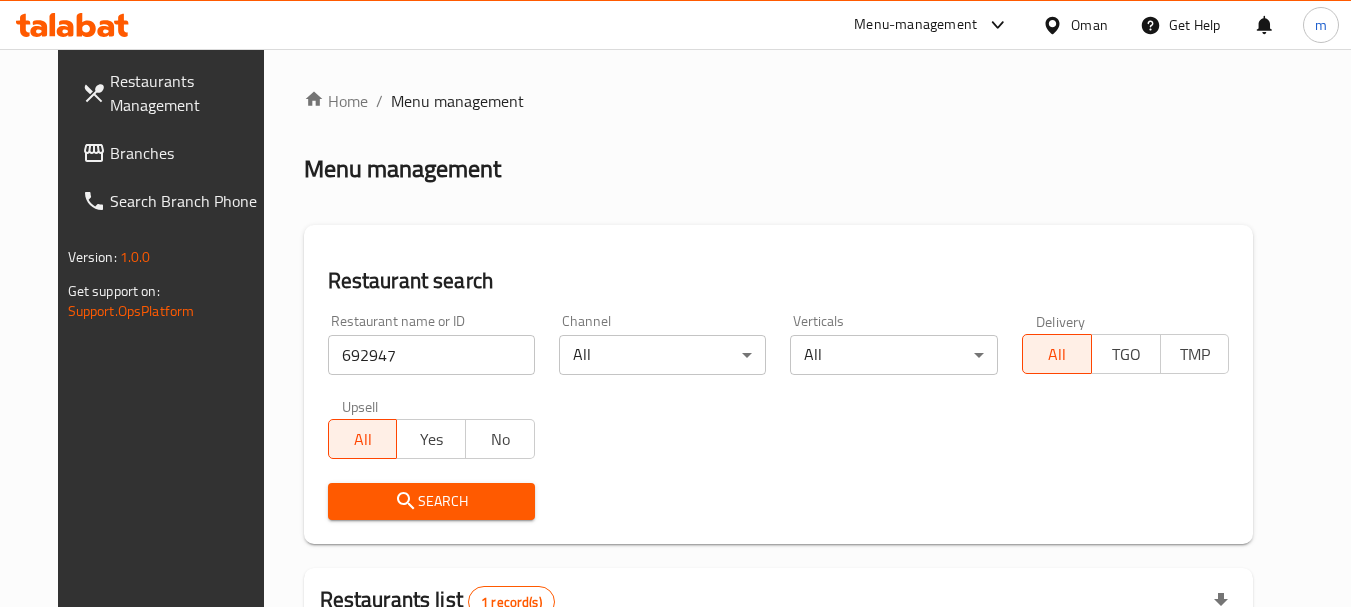 scroll, scrollTop: 268, scrollLeft: 0, axis: vertical 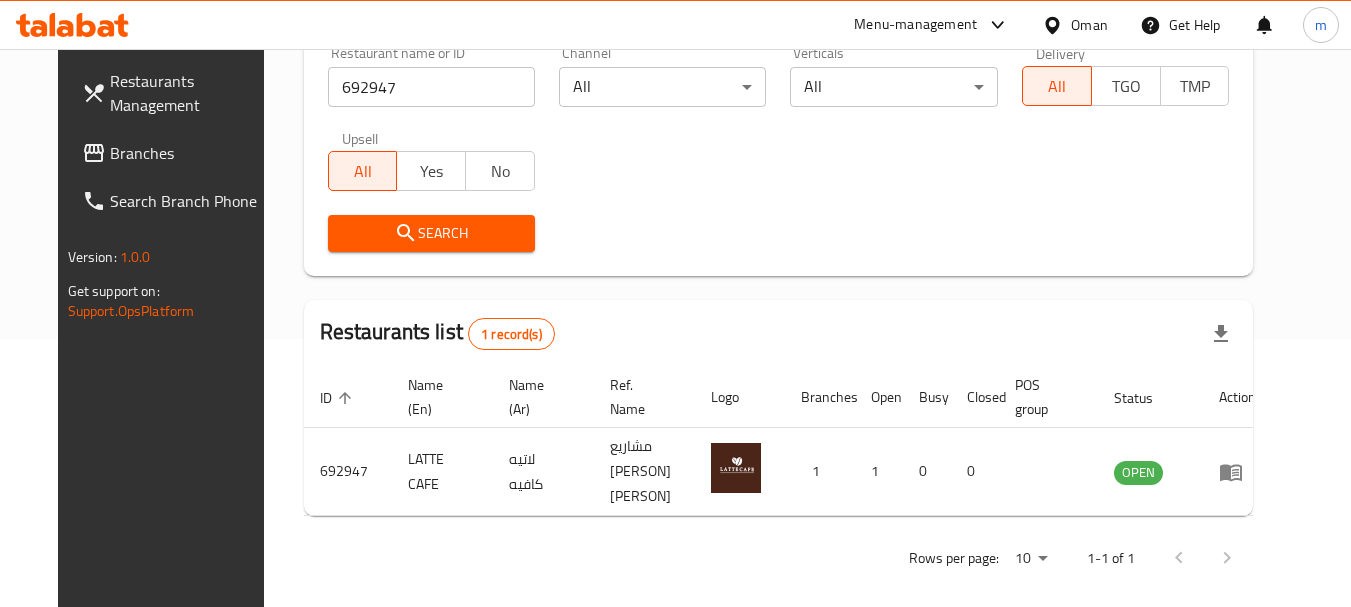 click 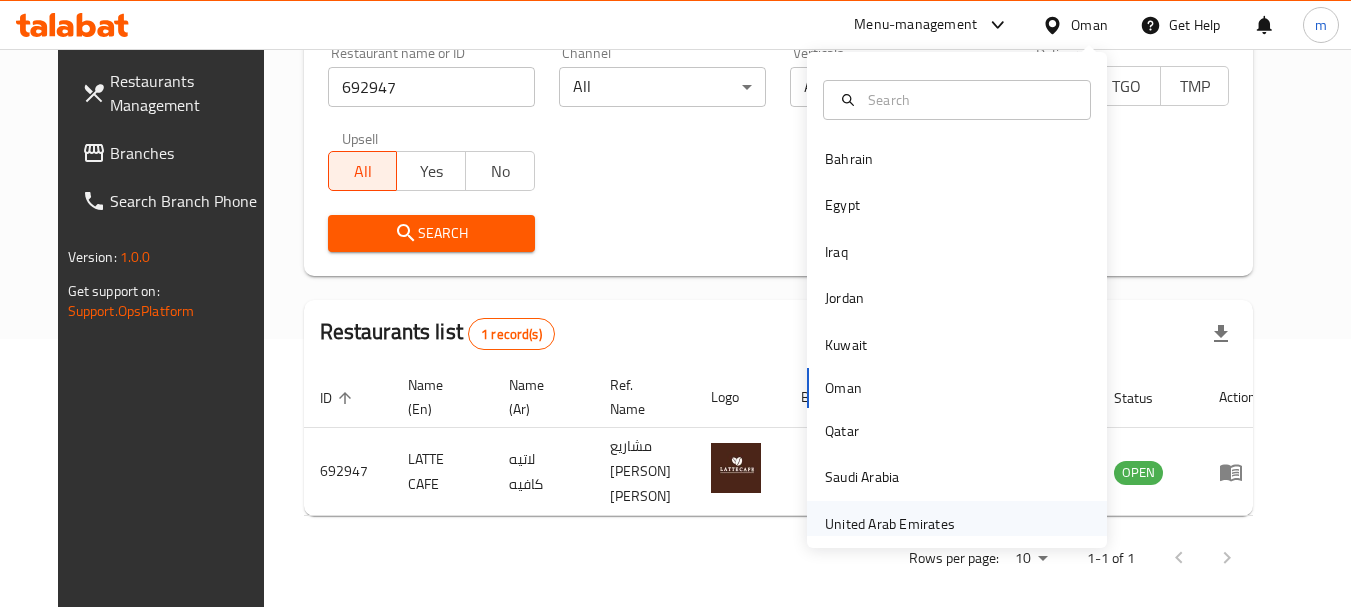 click on "United Arab Emirates" at bounding box center (890, 524) 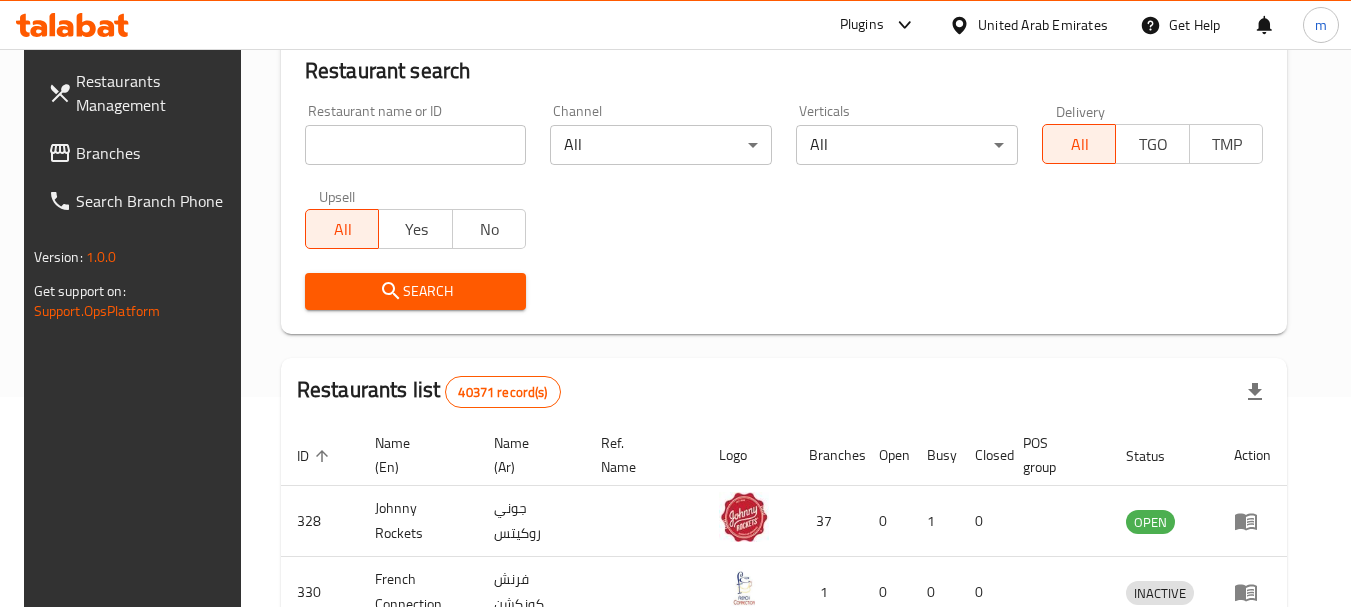 scroll, scrollTop: 268, scrollLeft: 0, axis: vertical 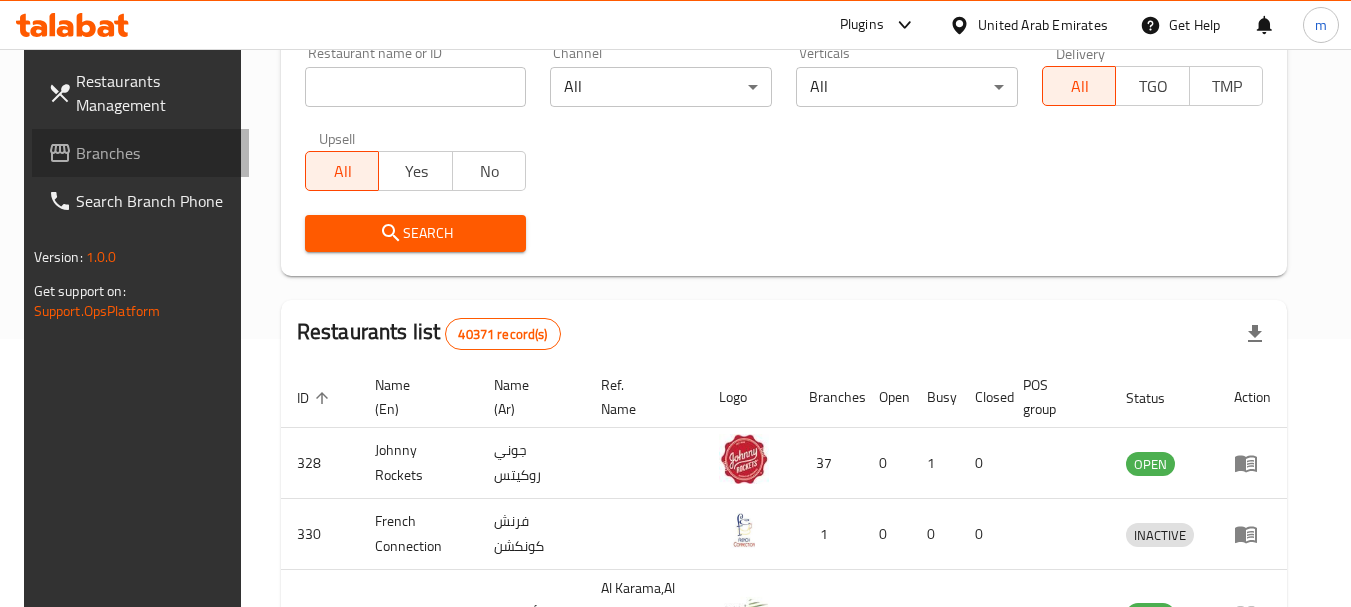 click on "Branches" at bounding box center (155, 153) 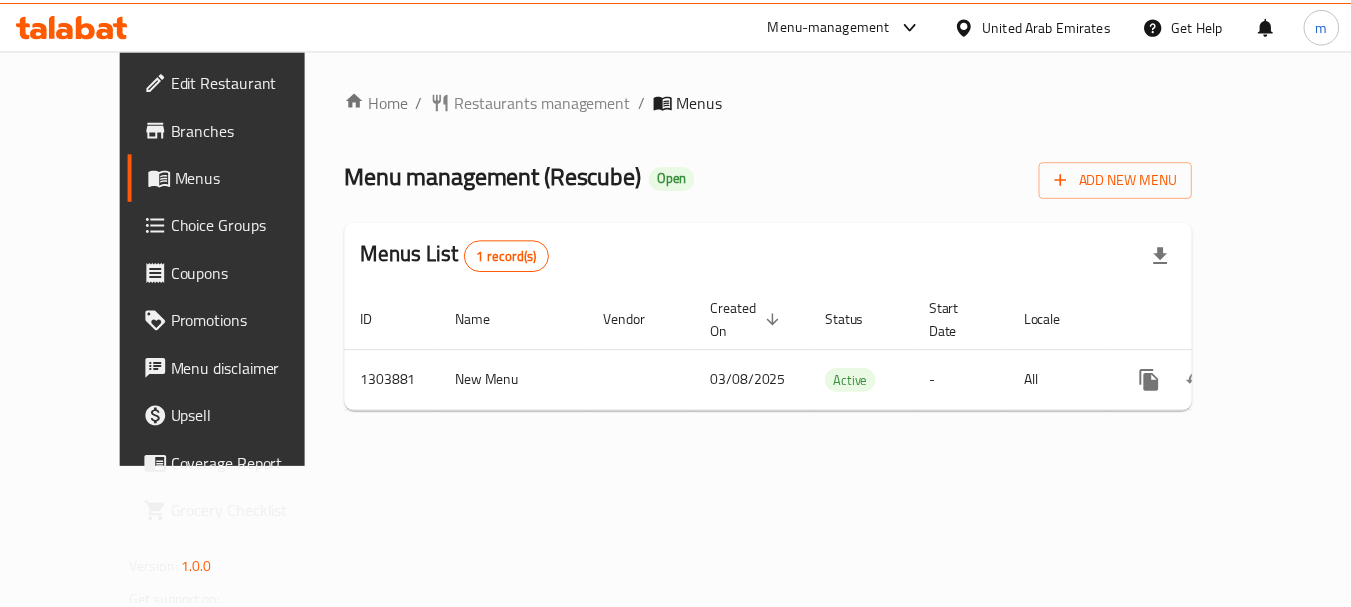 scroll, scrollTop: 0, scrollLeft: 0, axis: both 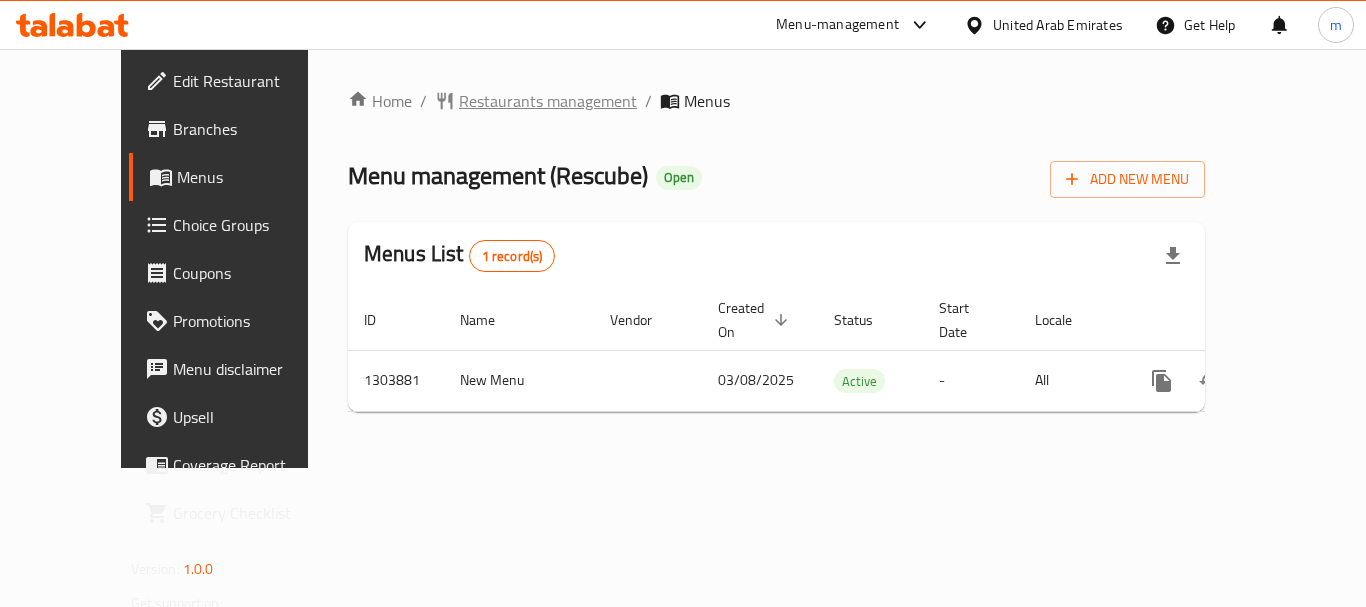click on "Restaurants management" at bounding box center [548, 101] 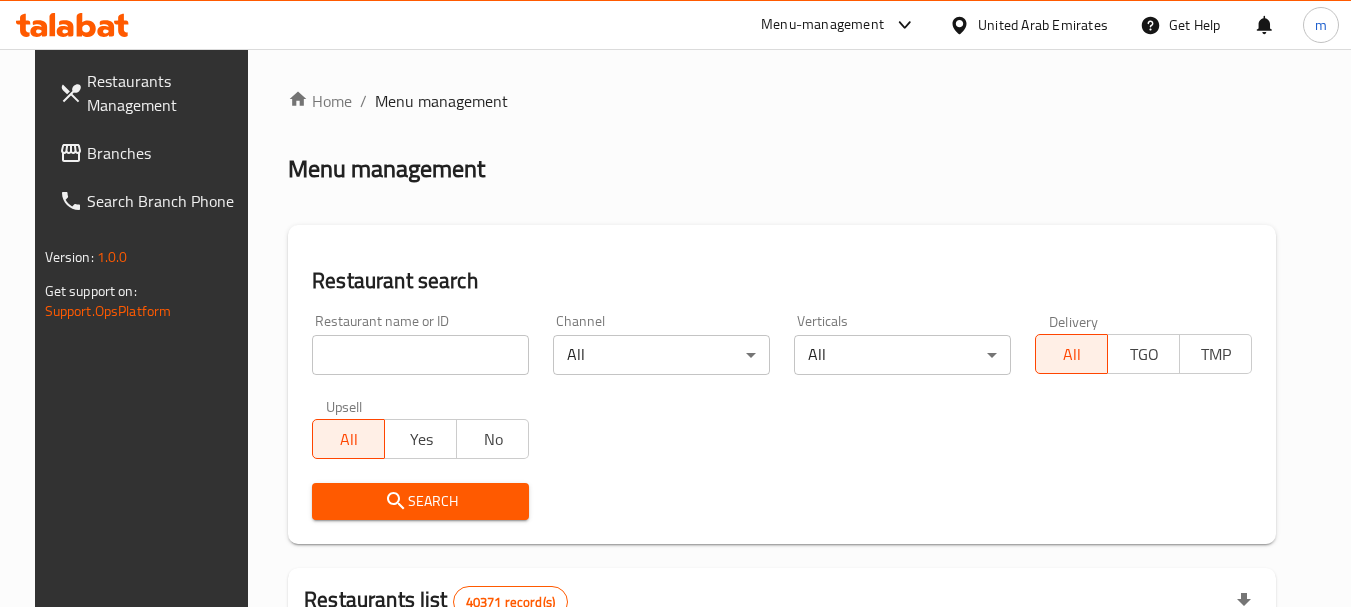 click at bounding box center [420, 355] 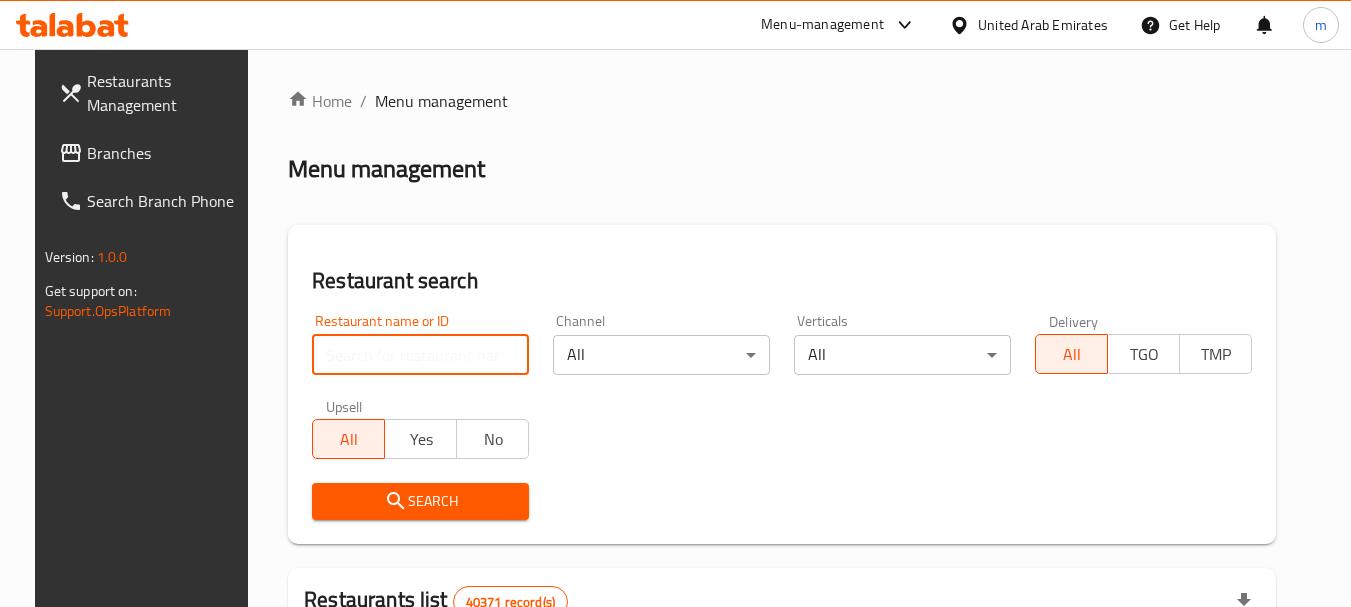 paste on "703016" 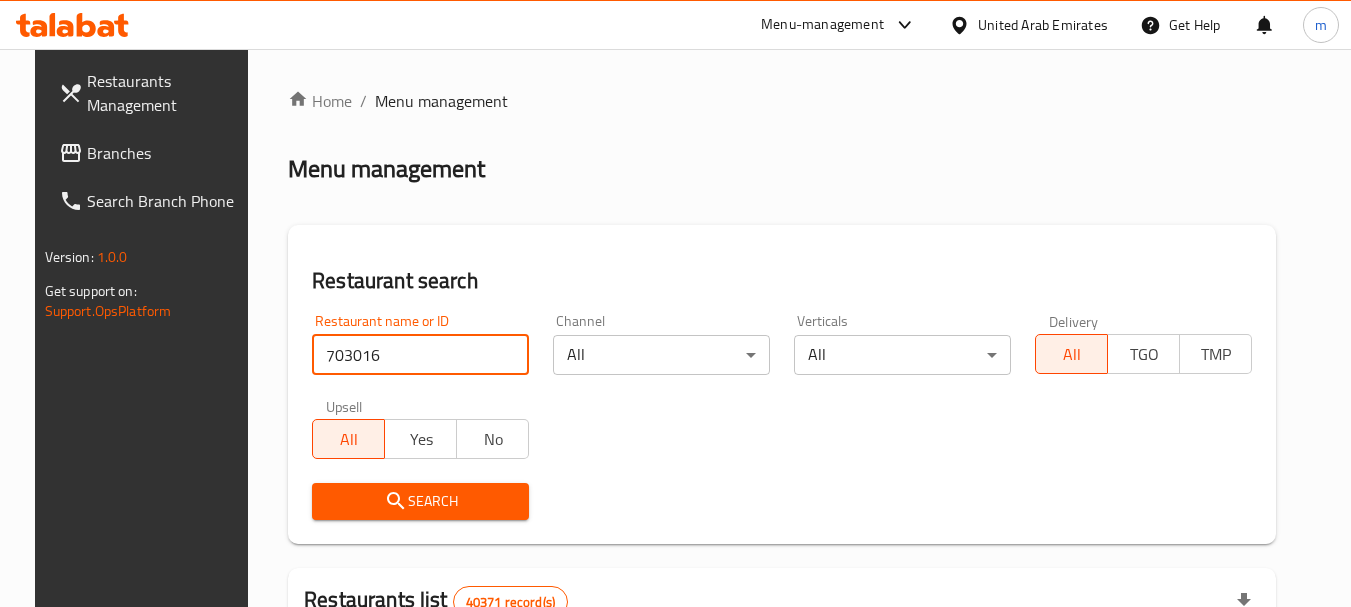 type on "703016" 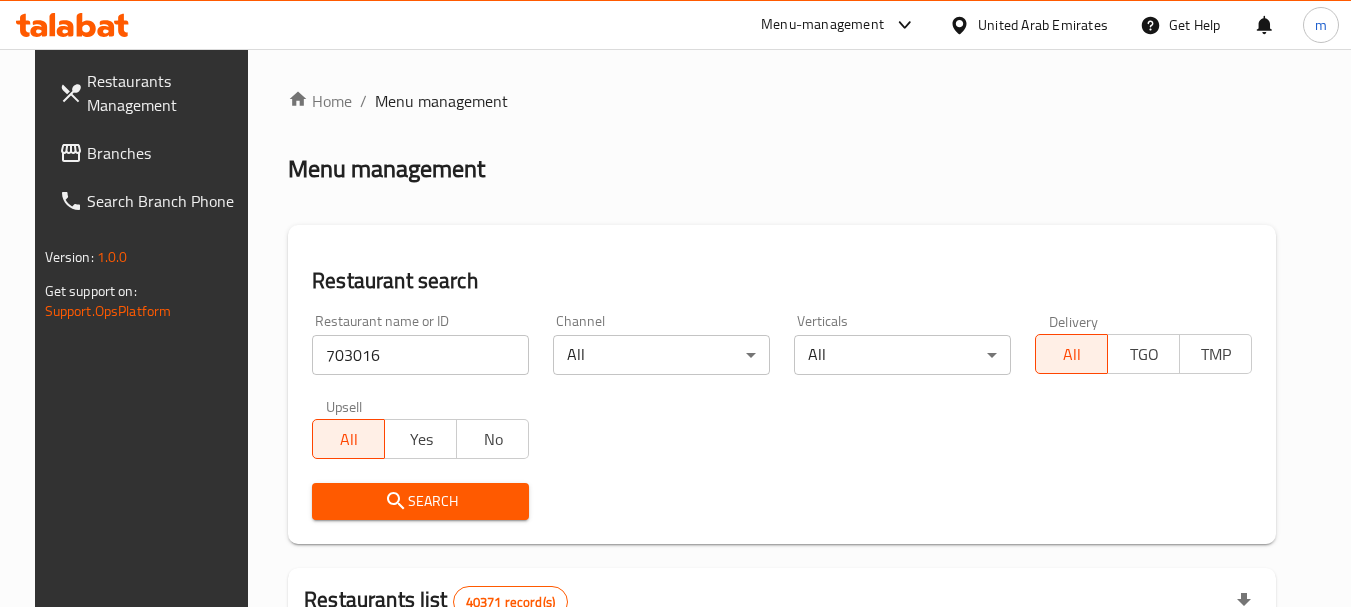 click on "Search" at bounding box center [420, 501] 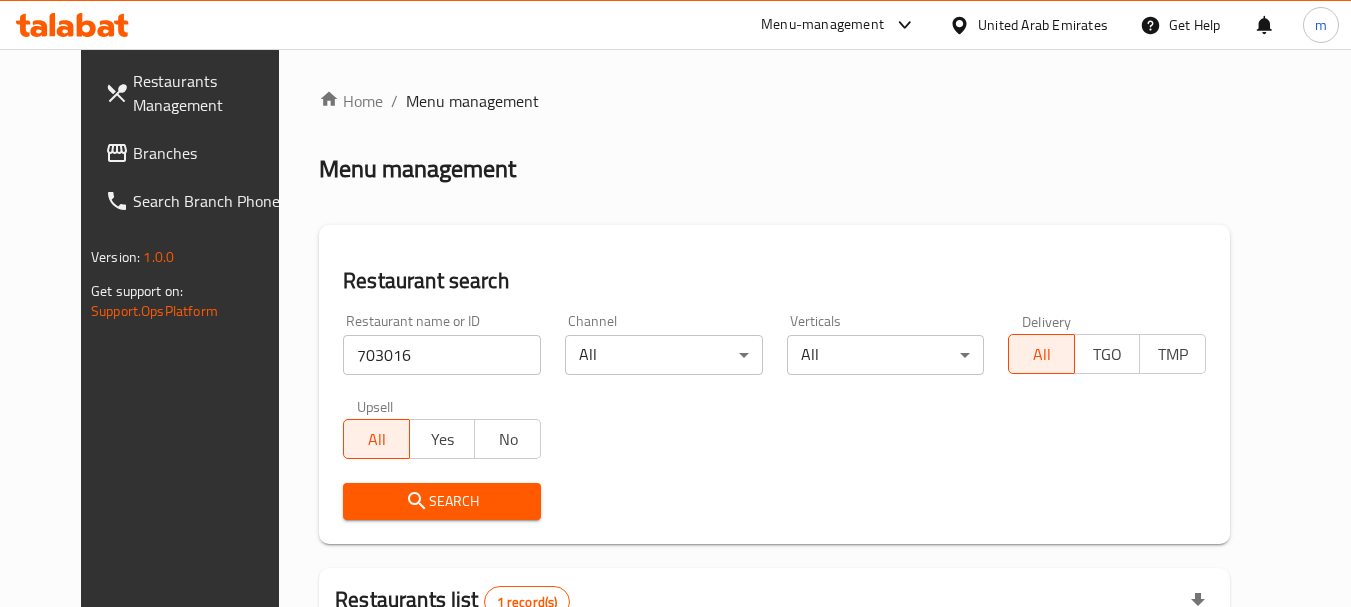 click on "Branches" at bounding box center [212, 153] 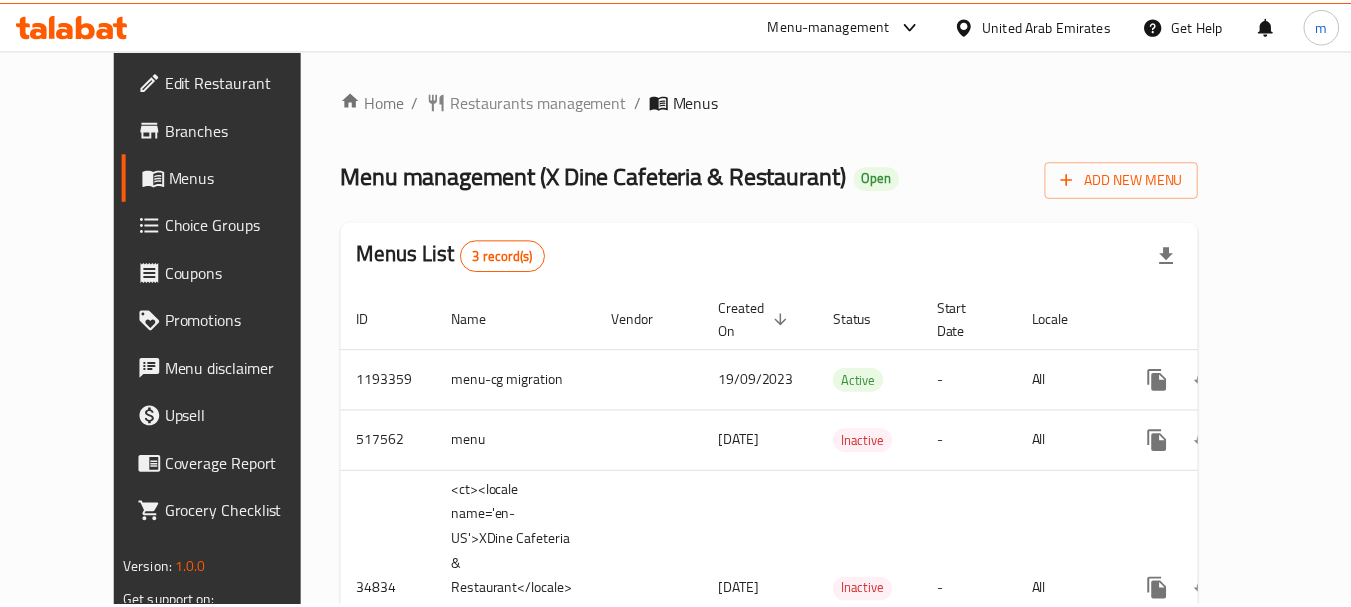 scroll, scrollTop: 0, scrollLeft: 0, axis: both 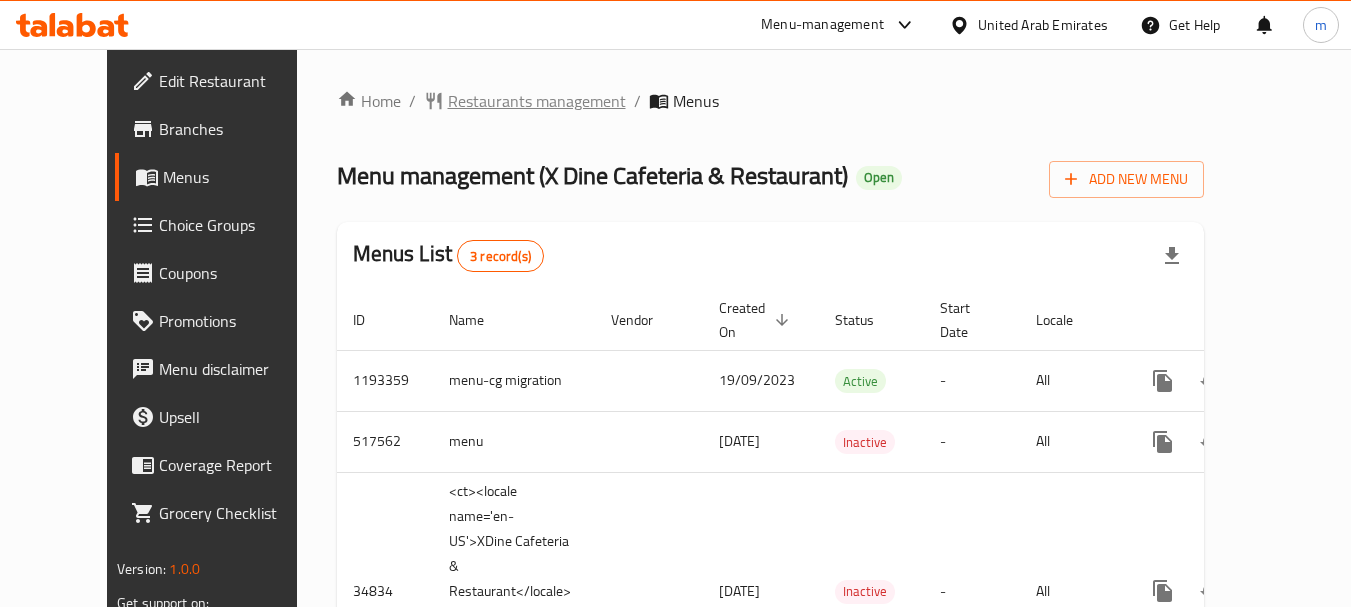 click on "Restaurants management" at bounding box center (537, 101) 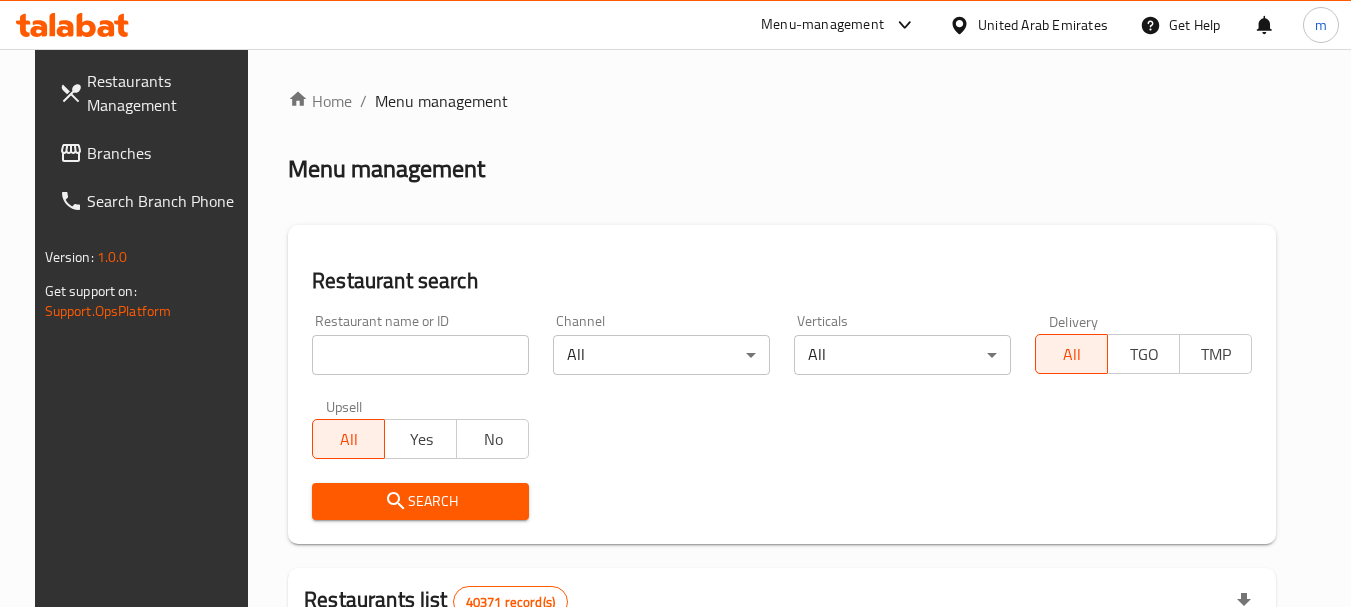 click at bounding box center (420, 355) 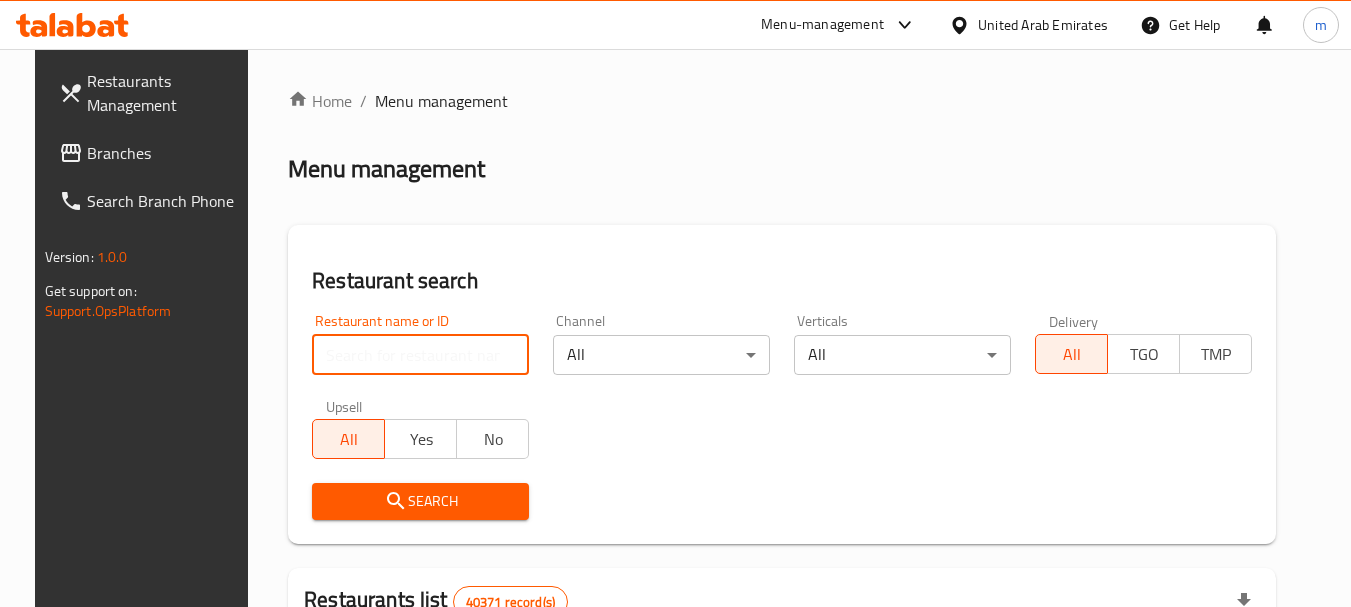 paste on "17869" 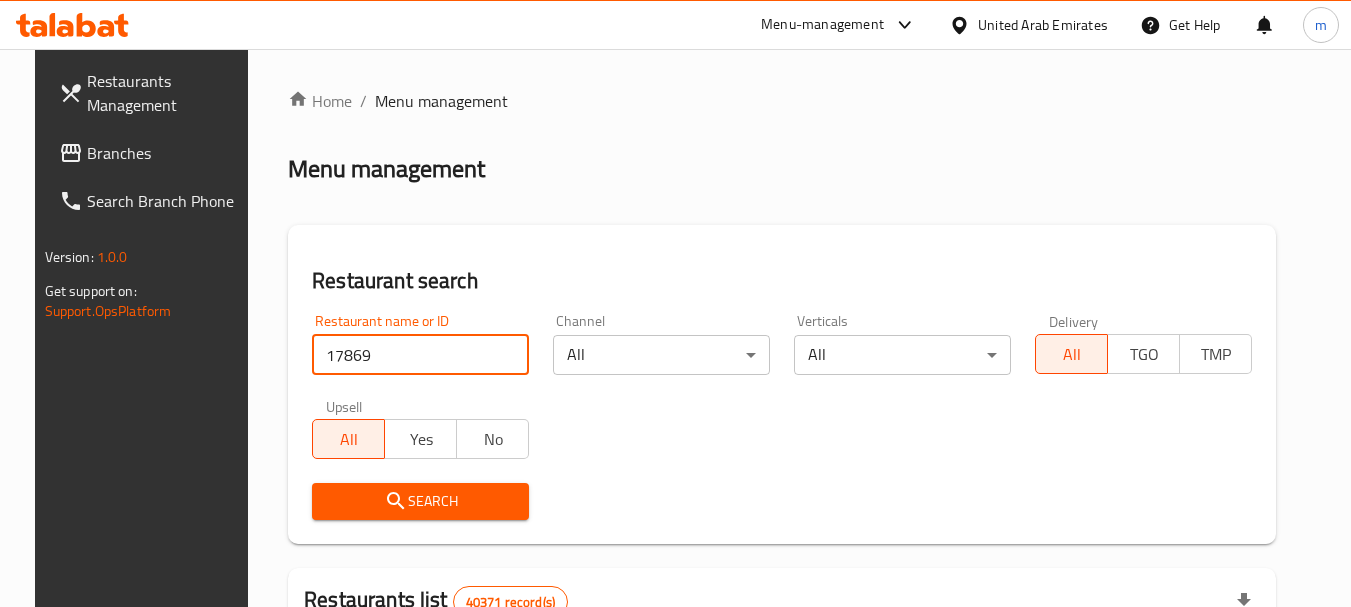 type on "17869" 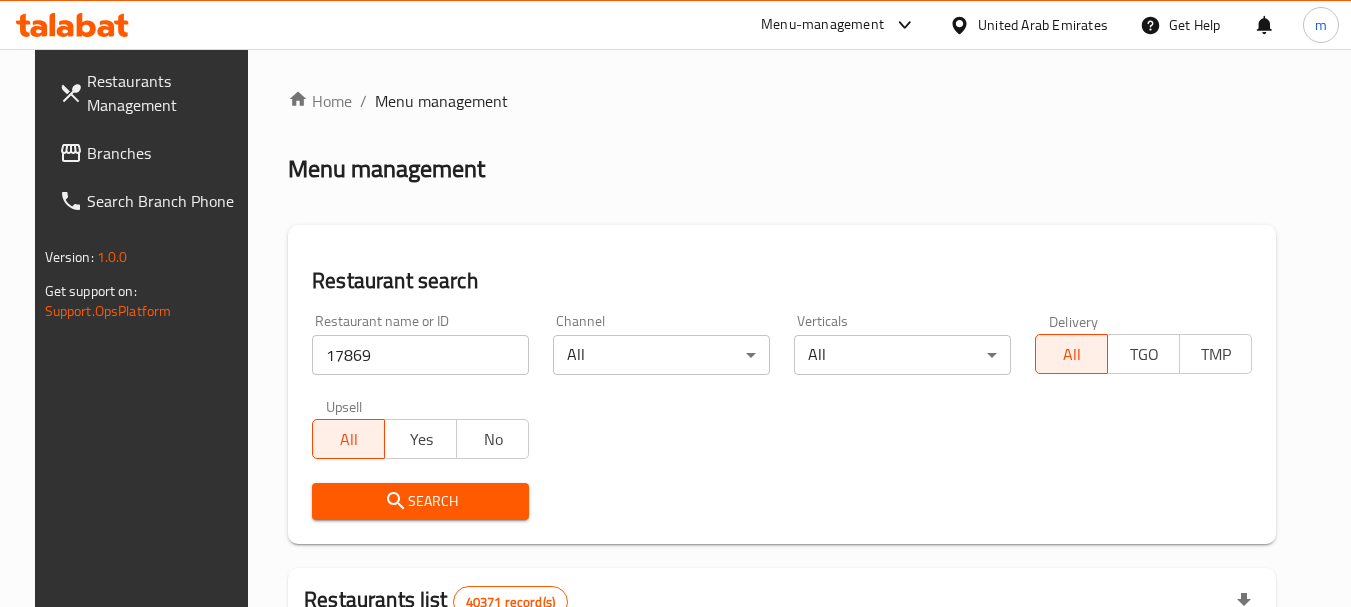 click on "Search" at bounding box center (420, 501) 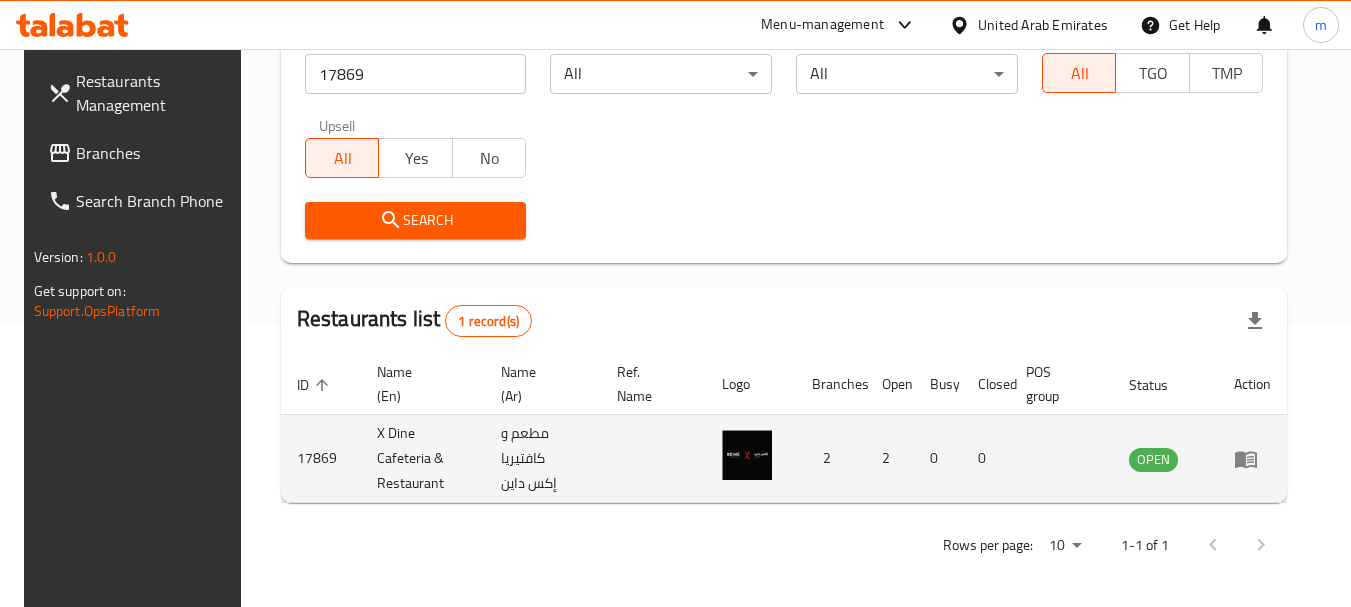 scroll, scrollTop: 285, scrollLeft: 0, axis: vertical 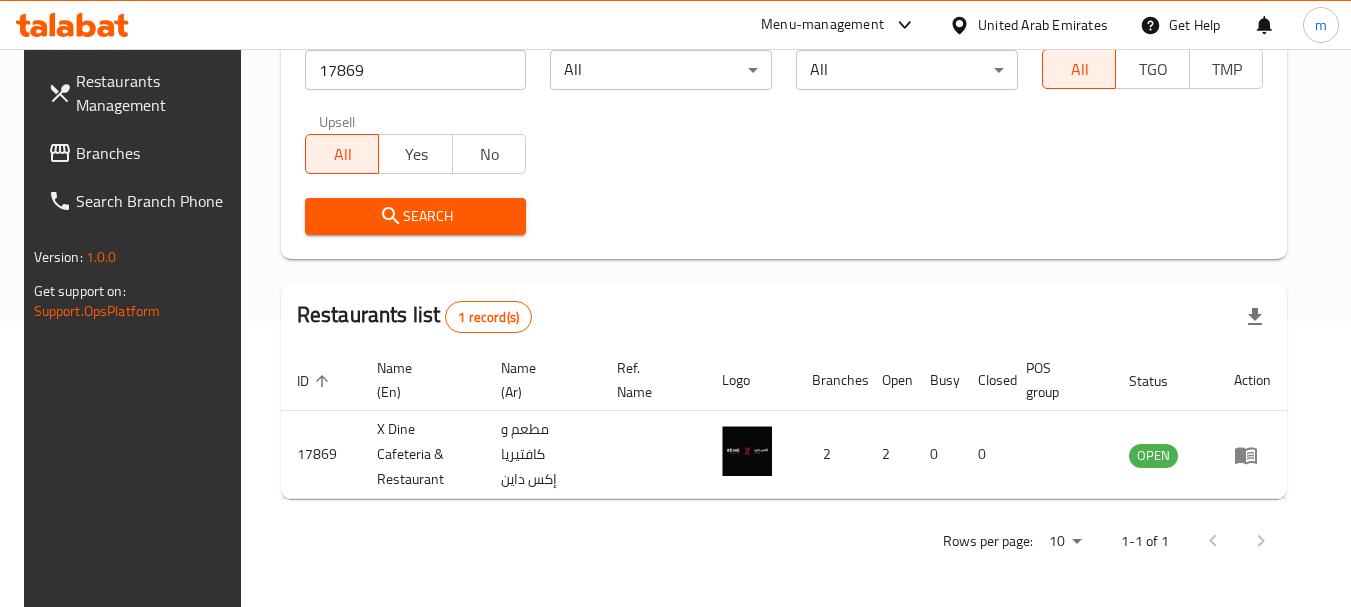 click on "Branches" at bounding box center [155, 153] 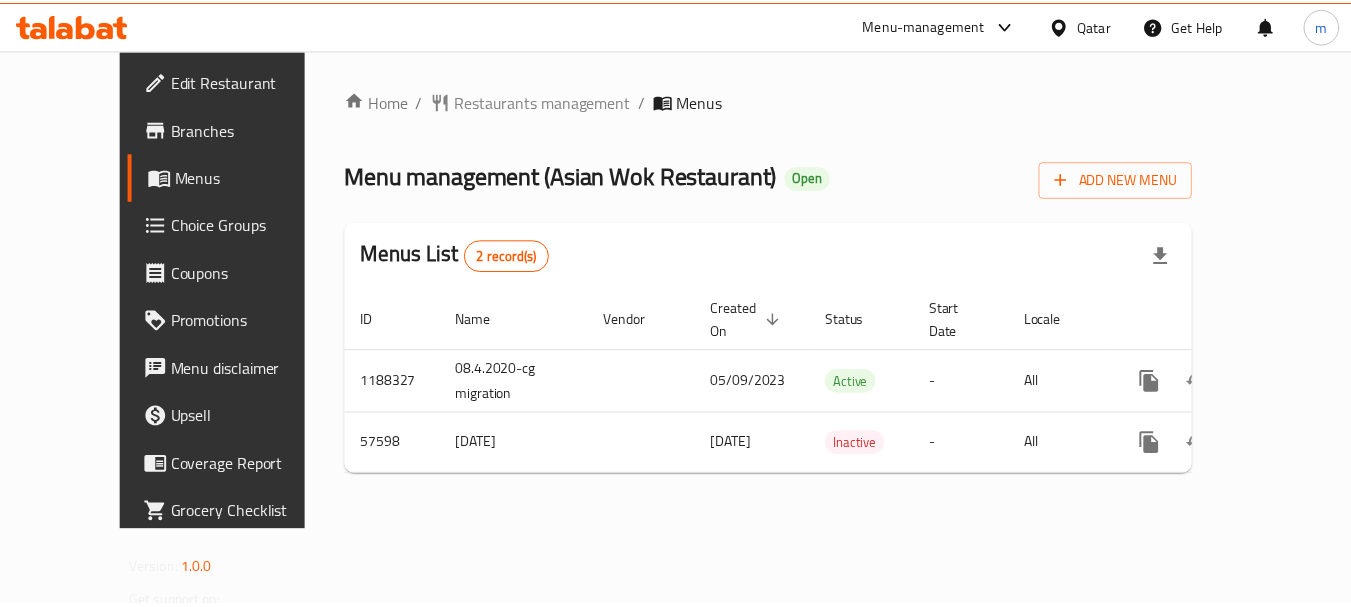 scroll, scrollTop: 0, scrollLeft: 0, axis: both 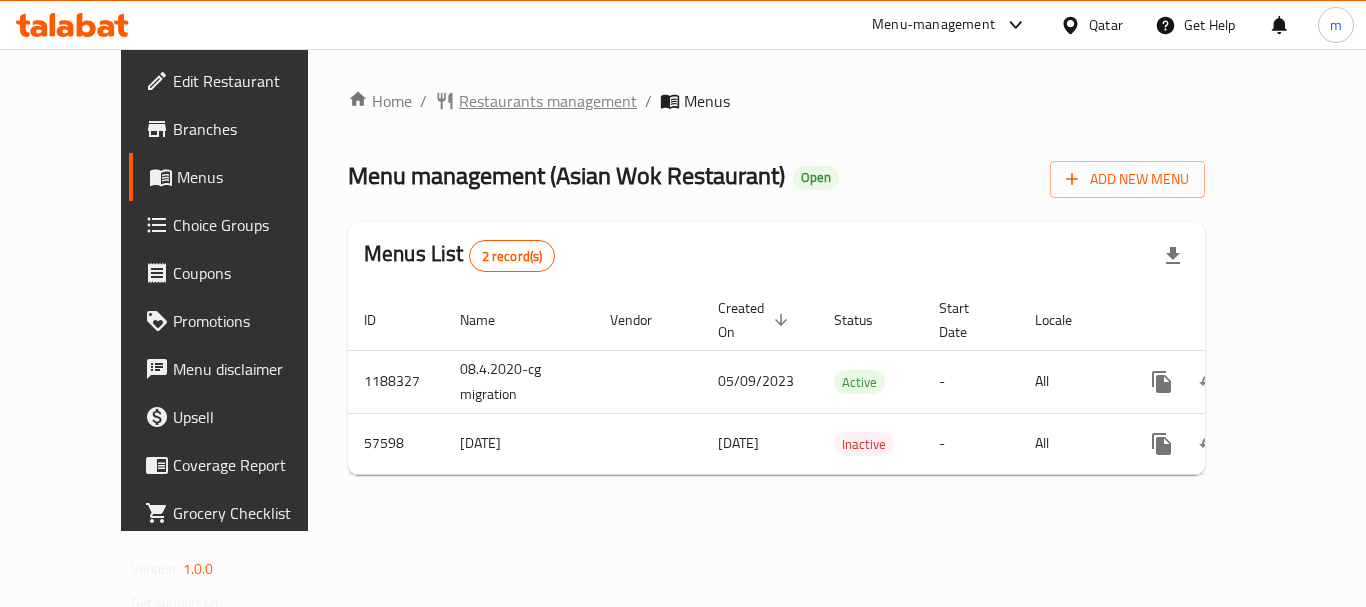 click on "Restaurants management" at bounding box center [548, 101] 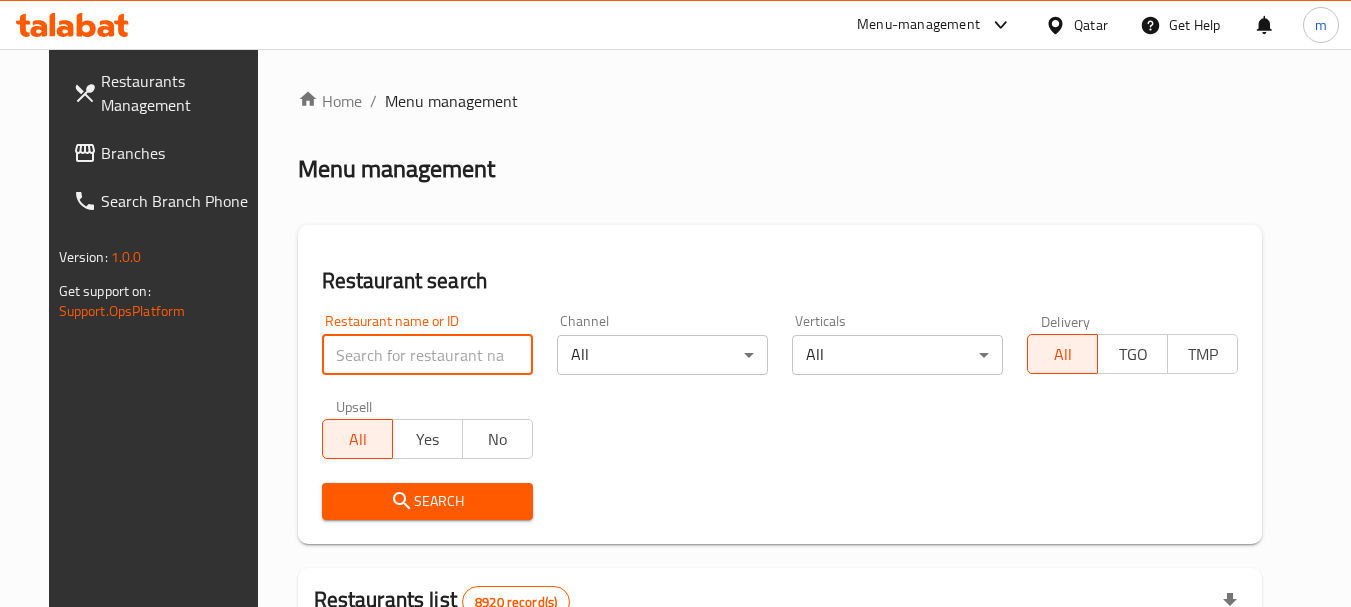 click at bounding box center [427, 355] 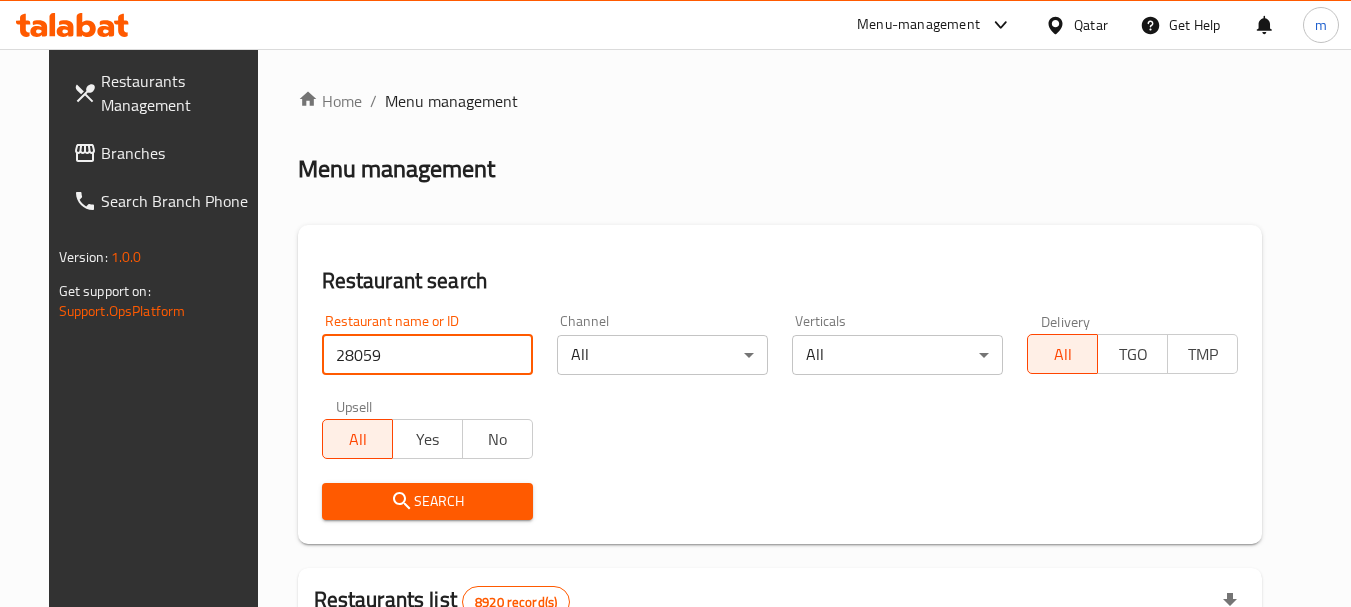 type on "28059" 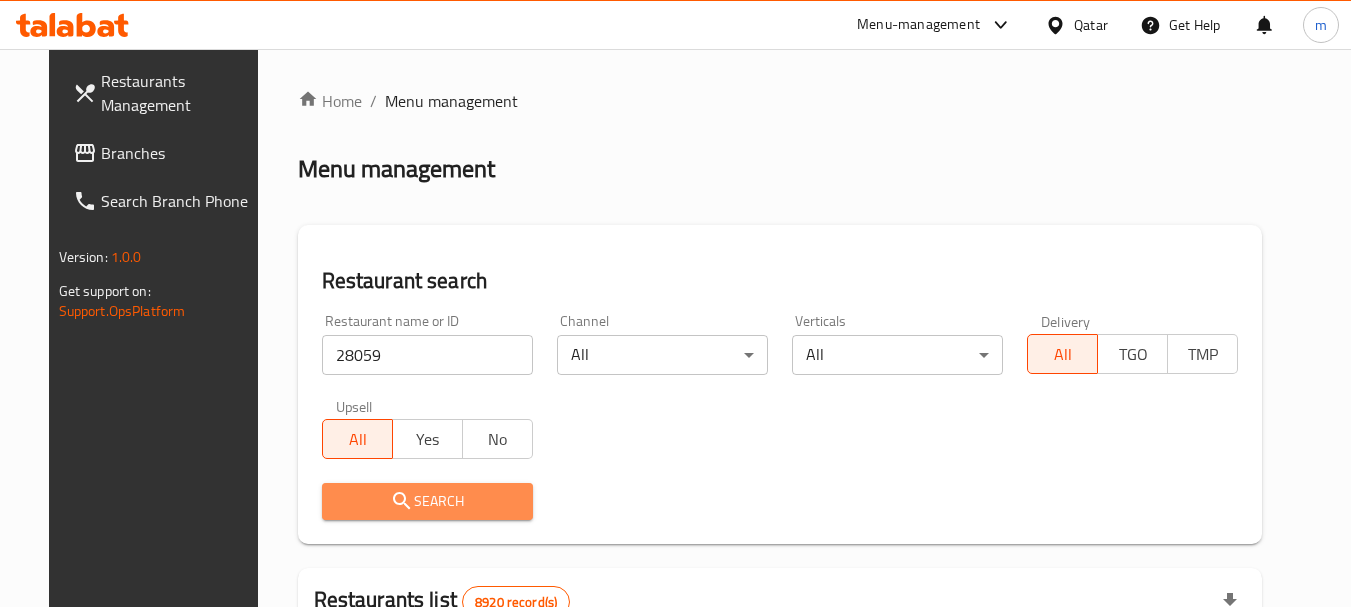 click on "Search" at bounding box center [427, 501] 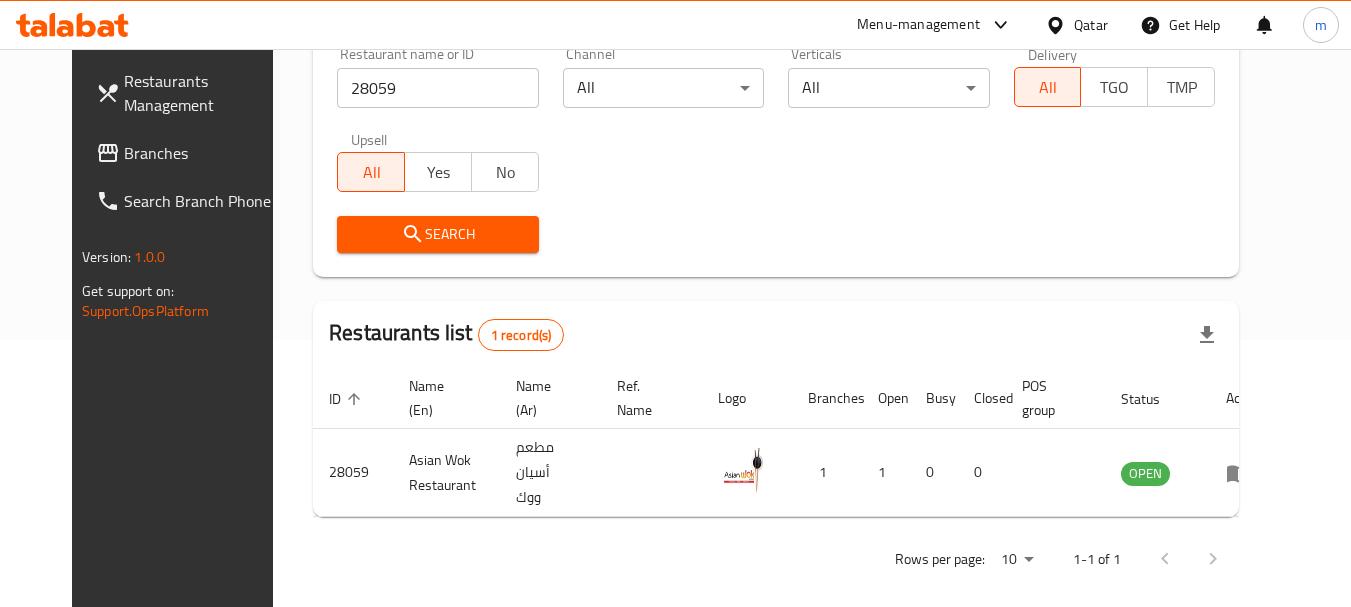 scroll, scrollTop: 268, scrollLeft: 0, axis: vertical 